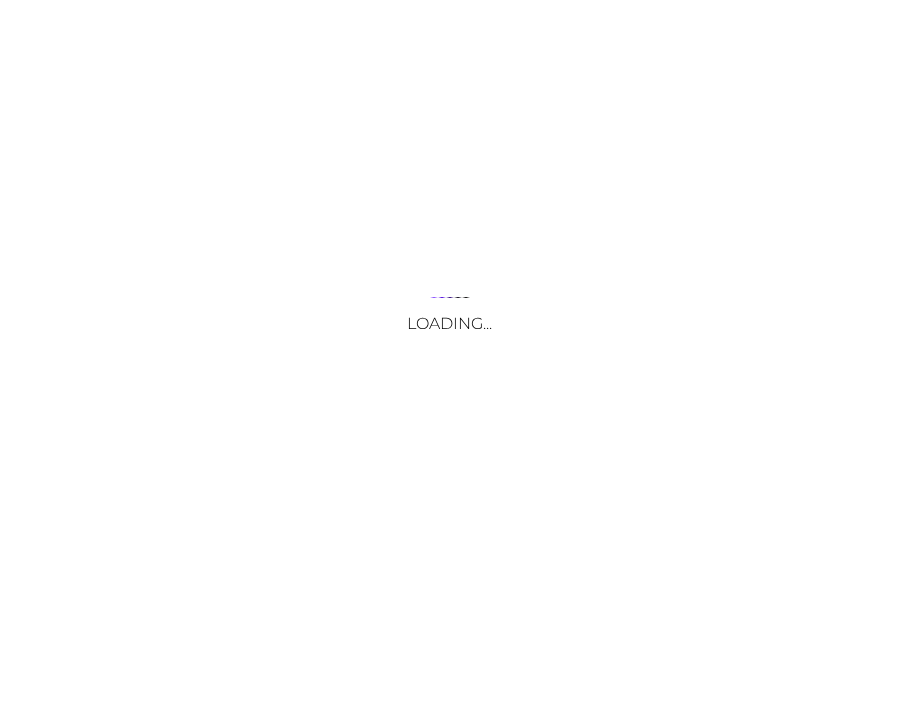 scroll, scrollTop: 0, scrollLeft: 0, axis: both 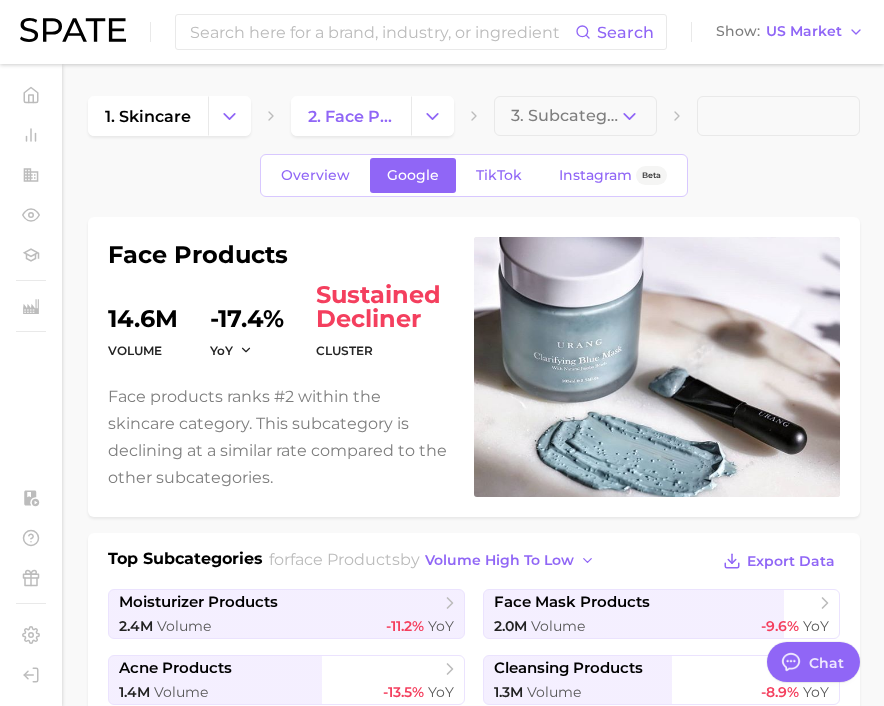 type on "x" 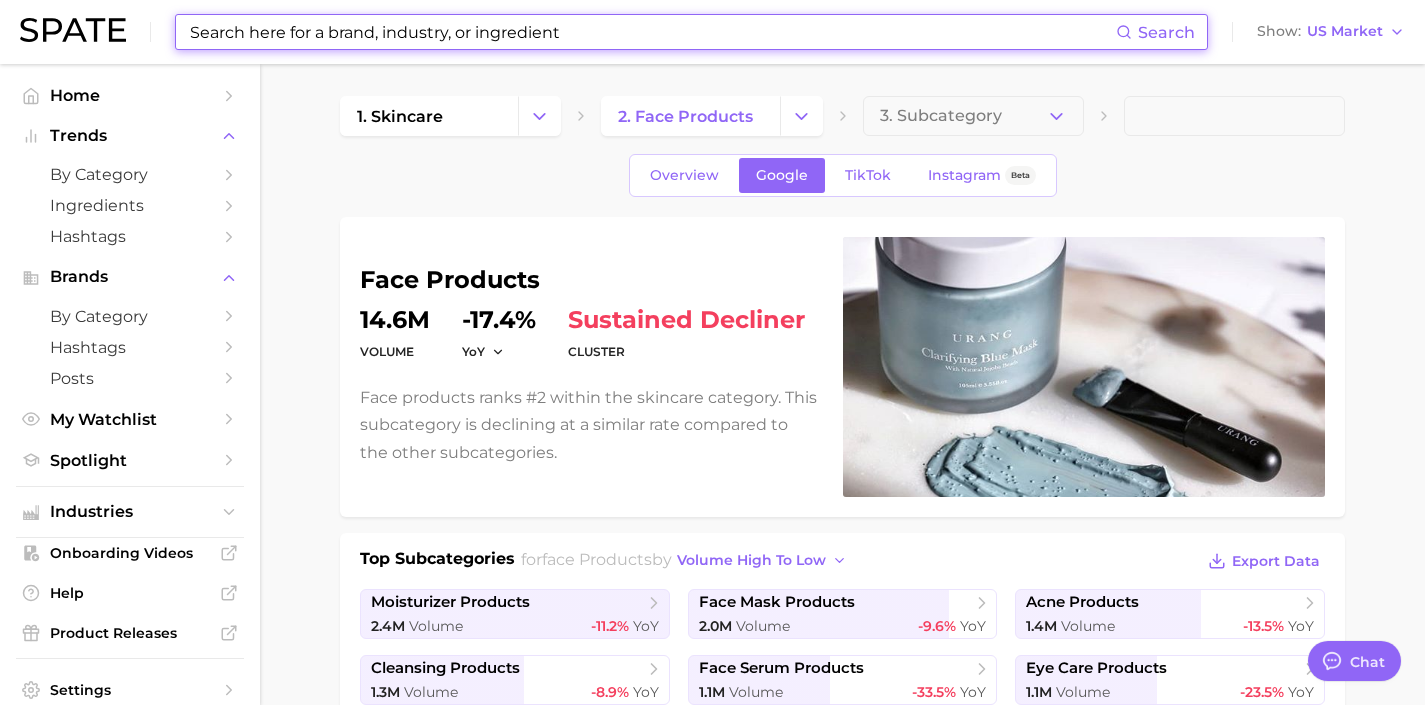 click at bounding box center (652, 32) 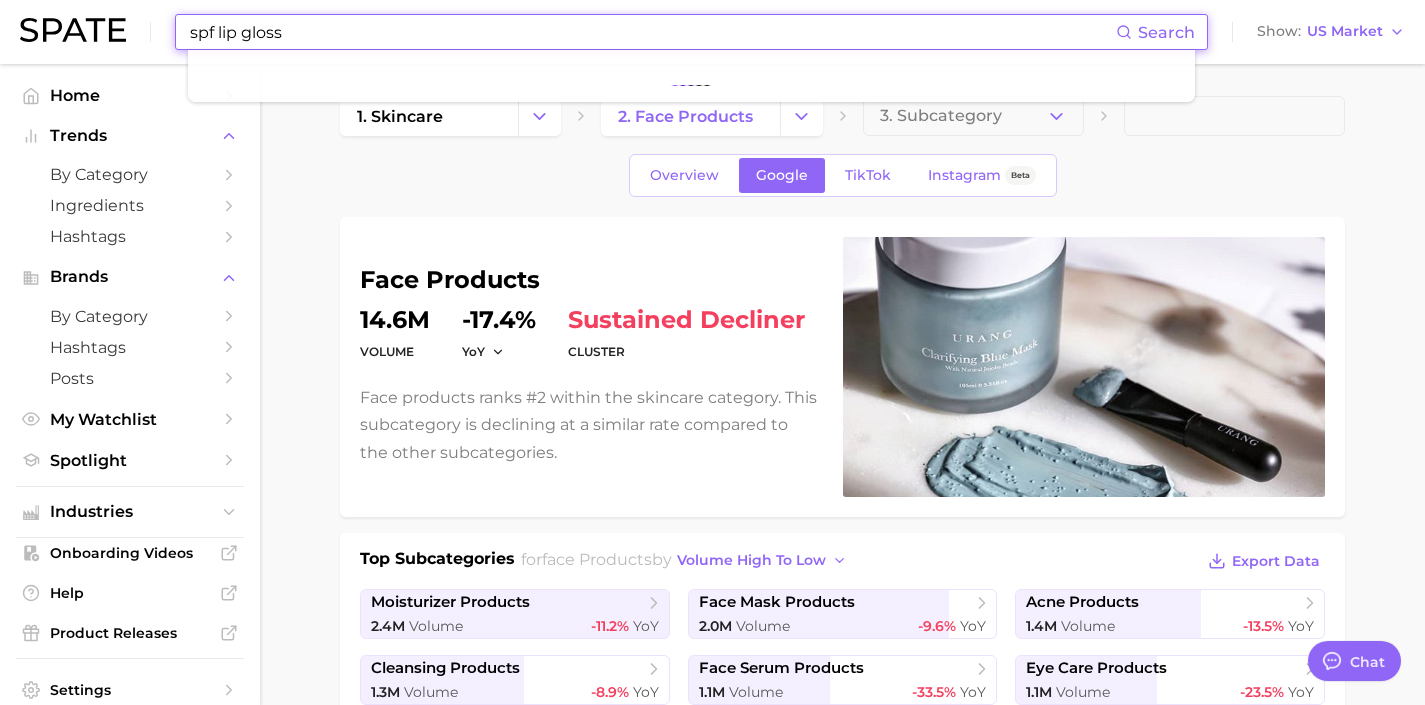 type on "spf lip gloss" 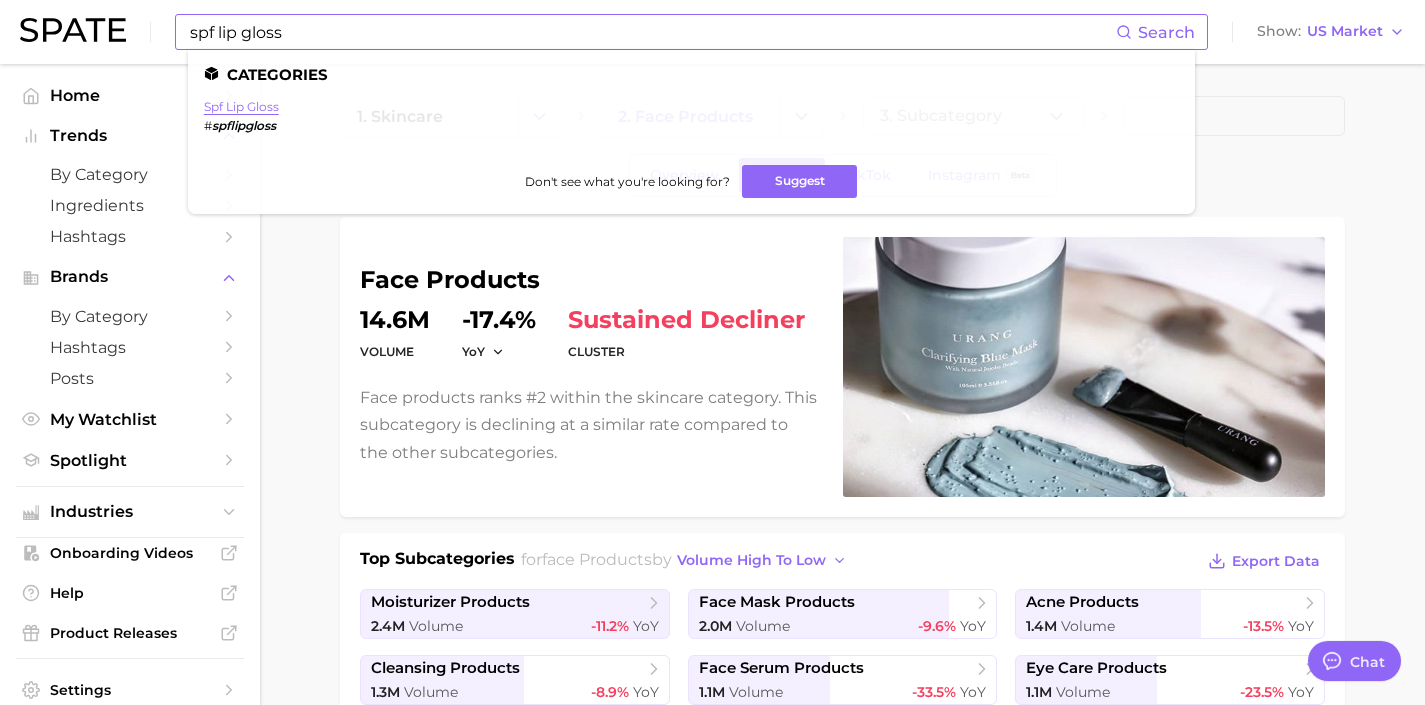 click on "spf lip gloss" at bounding box center (241, 106) 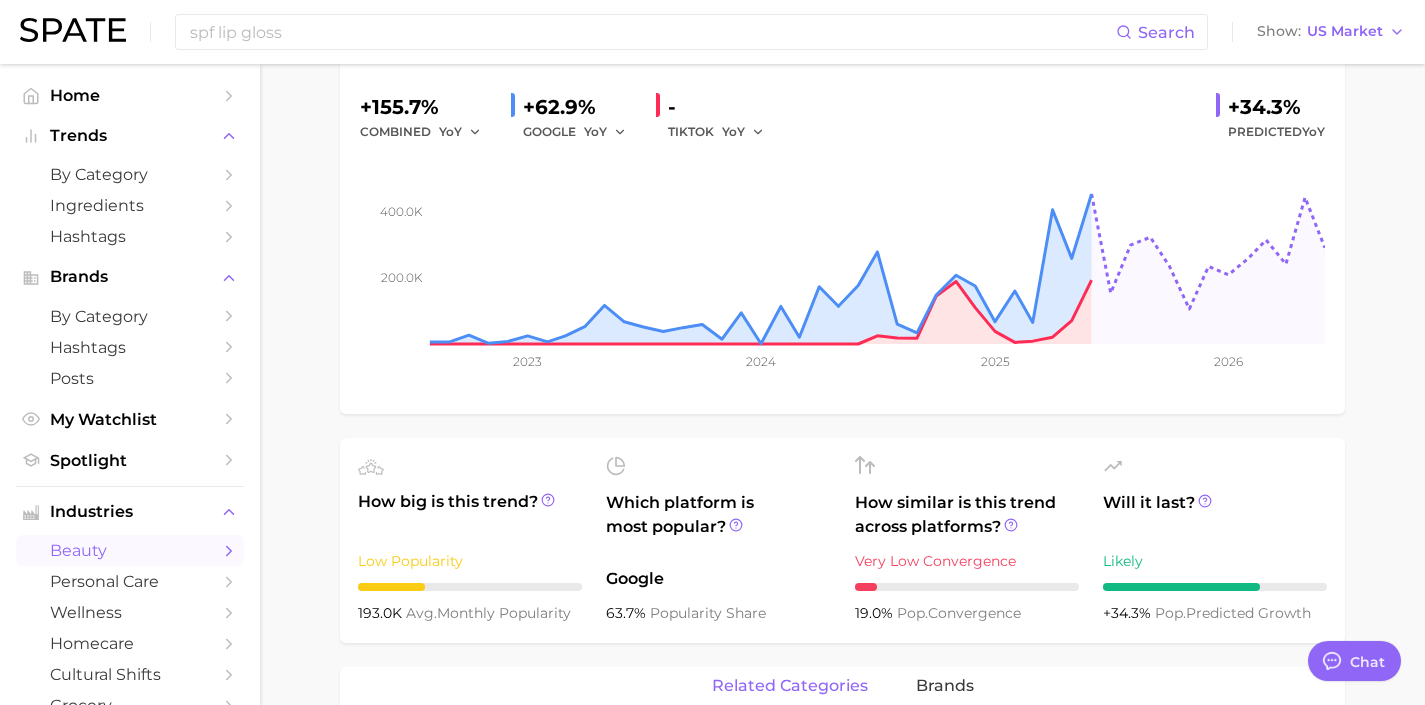 scroll, scrollTop: 0, scrollLeft: 0, axis: both 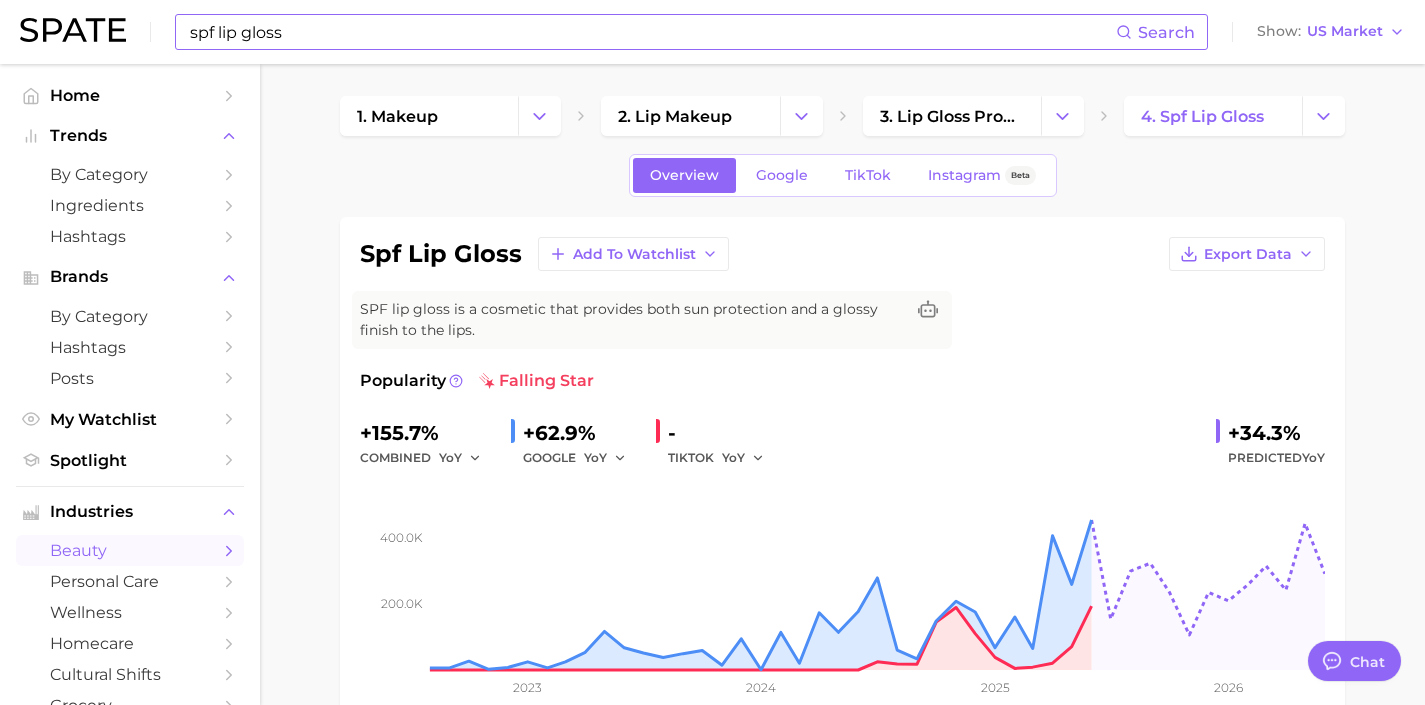 click on "spf lip gloss" at bounding box center (652, 32) 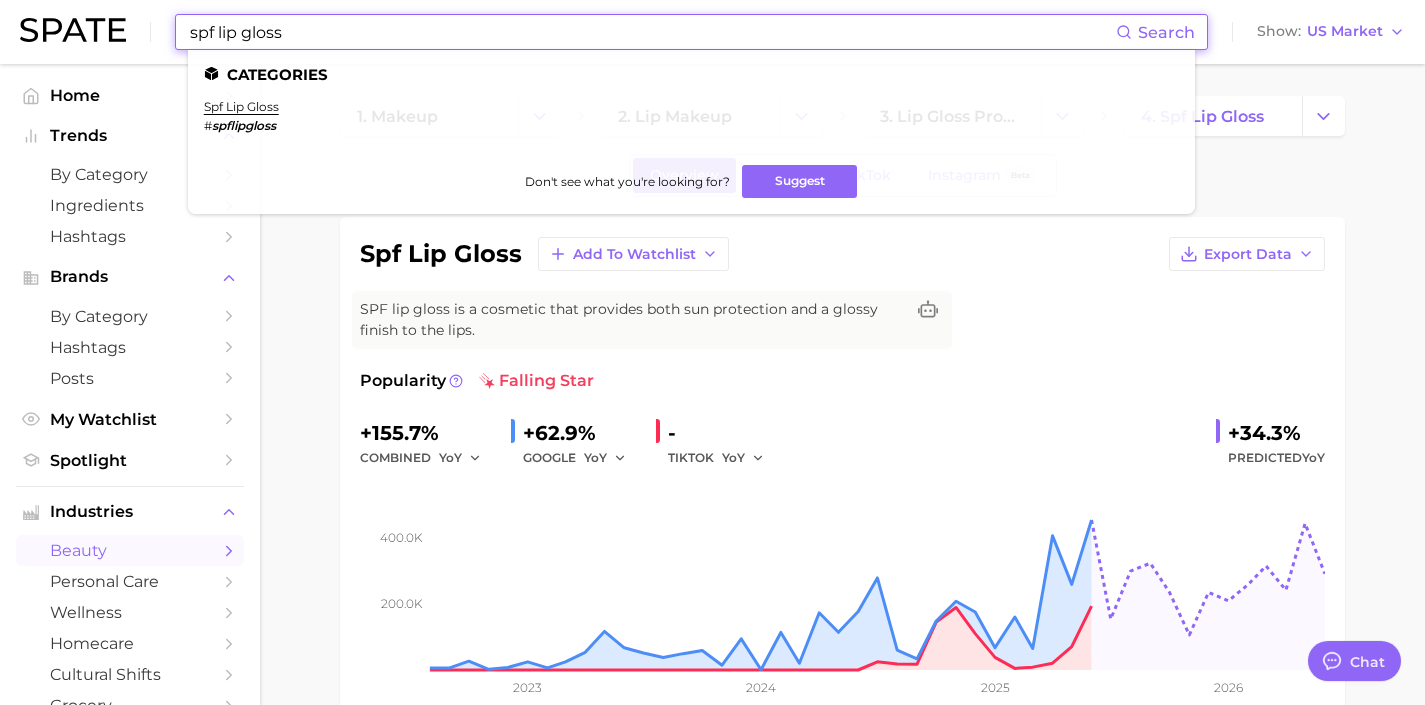 click on "spf lip gloss" at bounding box center (652, 32) 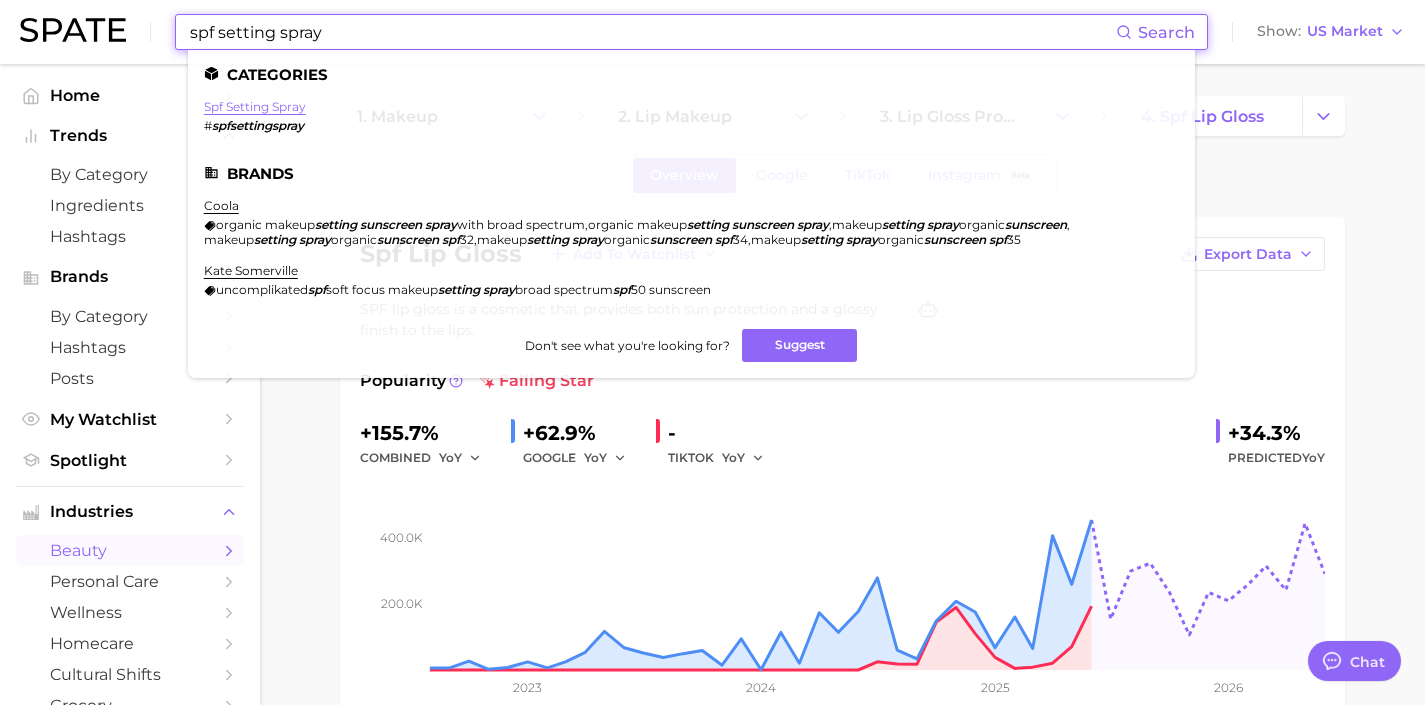 type on "spf setting spray" 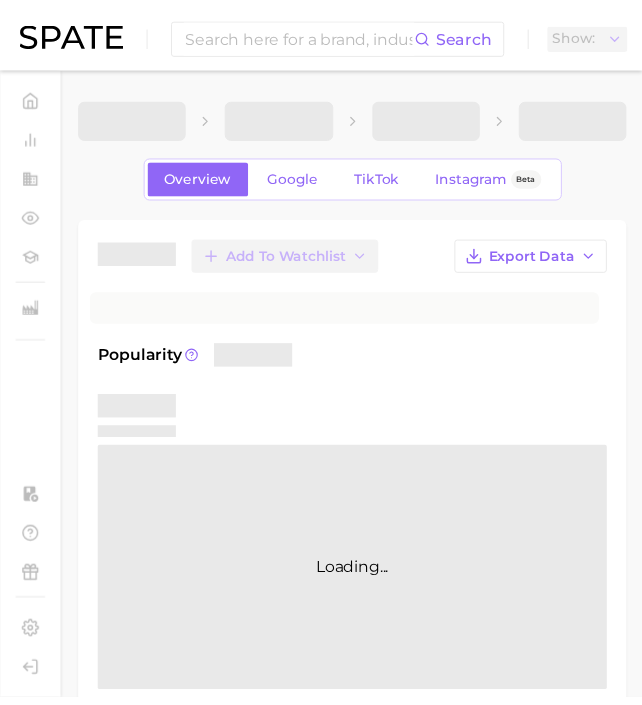scroll, scrollTop: 0, scrollLeft: 0, axis: both 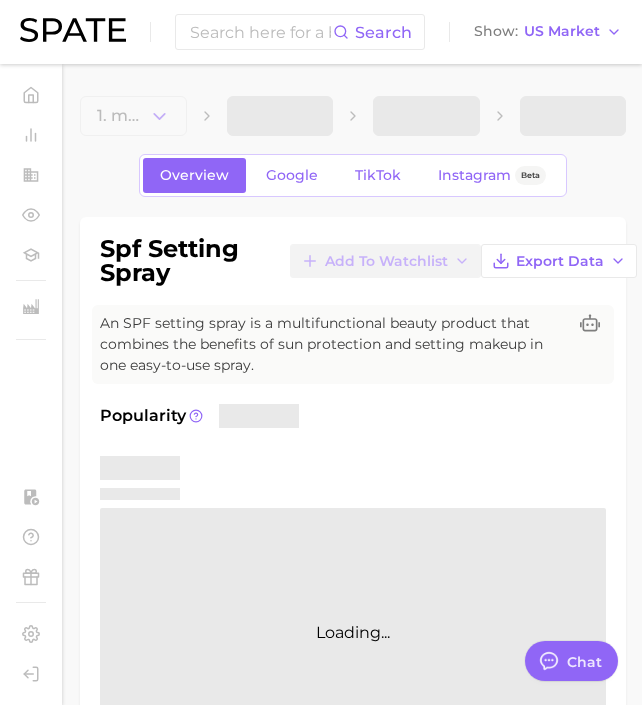 type on "x" 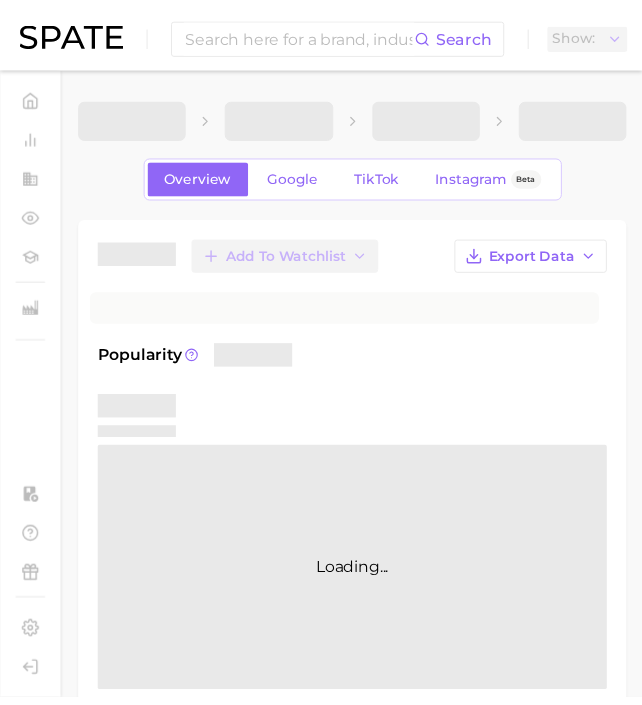 scroll, scrollTop: 0, scrollLeft: 0, axis: both 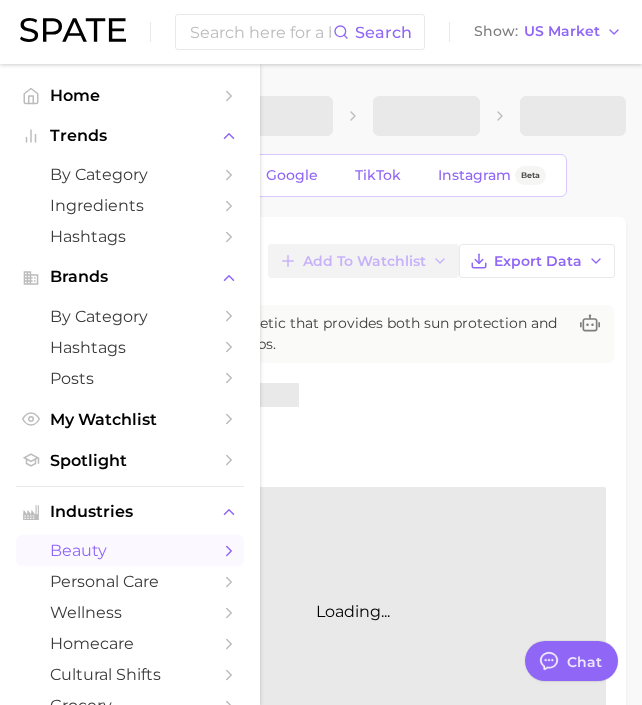 type on "x" 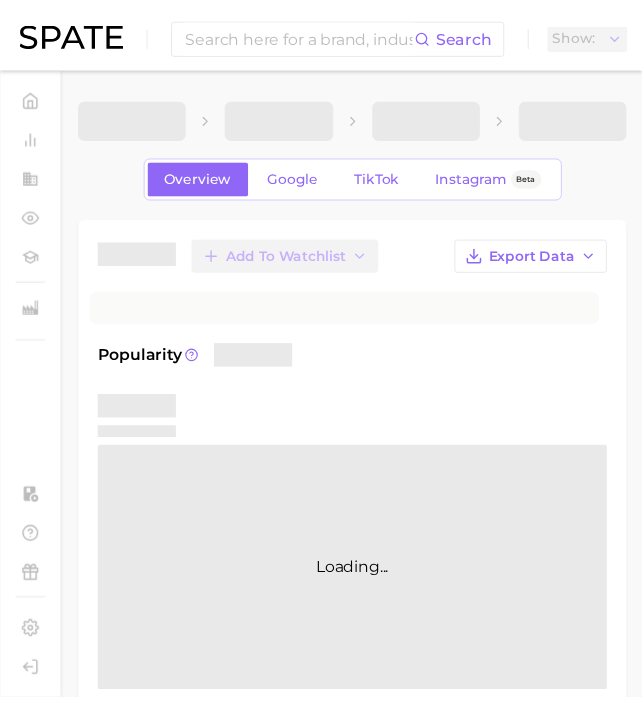 scroll, scrollTop: 0, scrollLeft: 0, axis: both 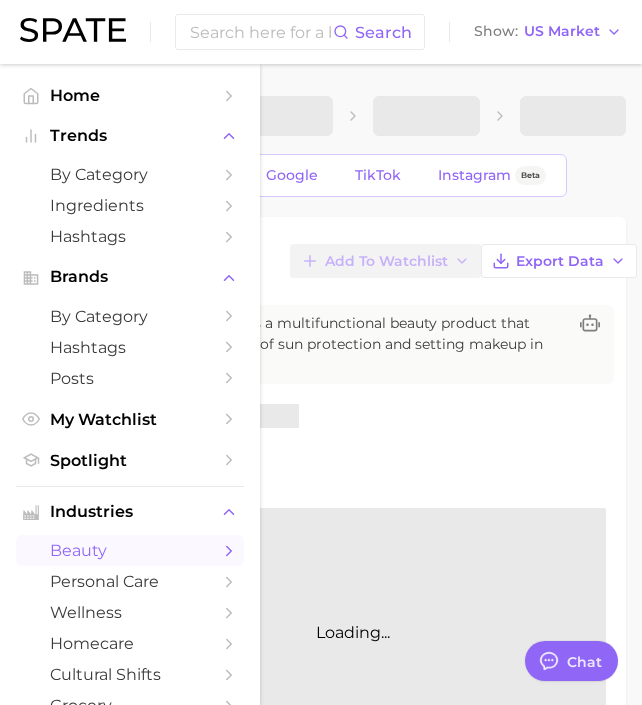 type on "x" 